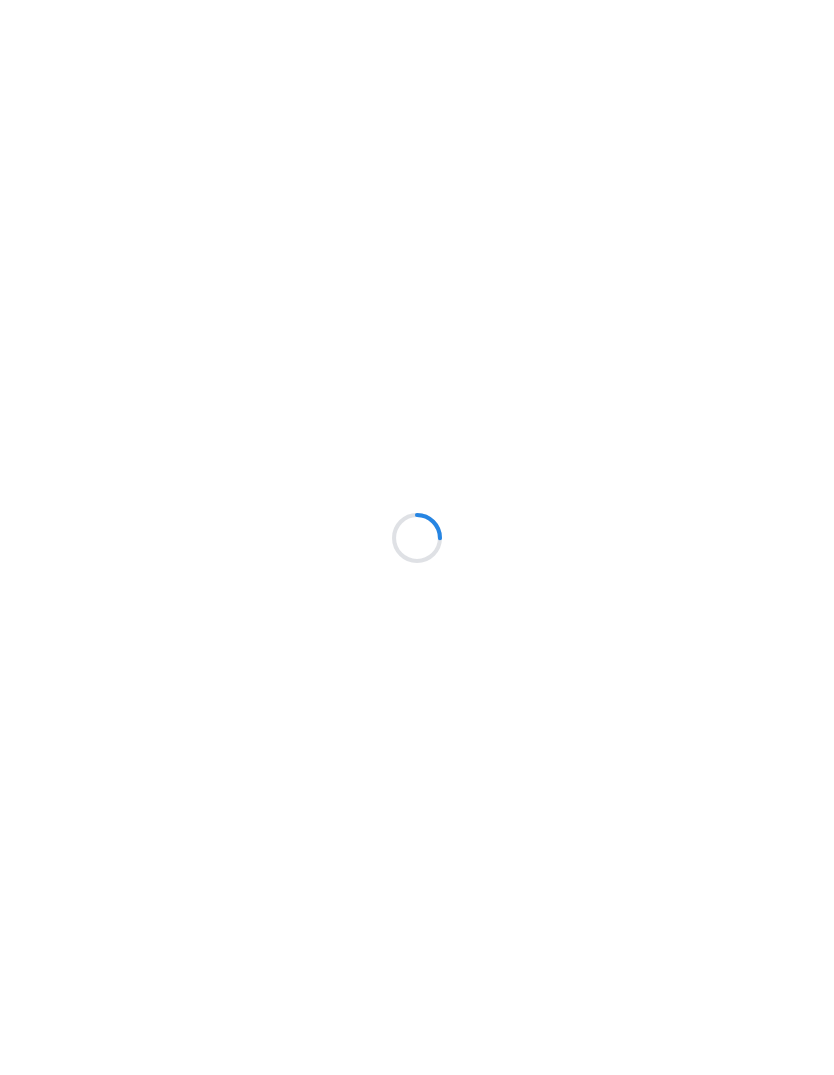 scroll, scrollTop: 0, scrollLeft: 0, axis: both 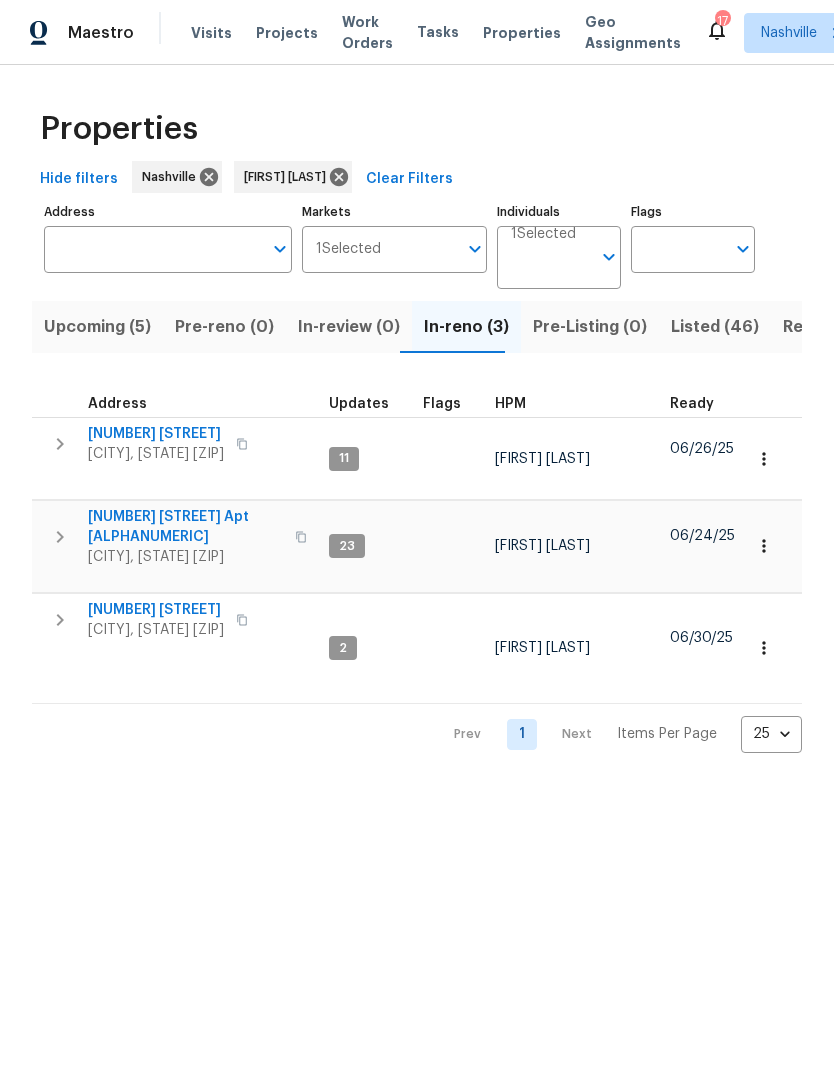click at bounding box center [301, 537] 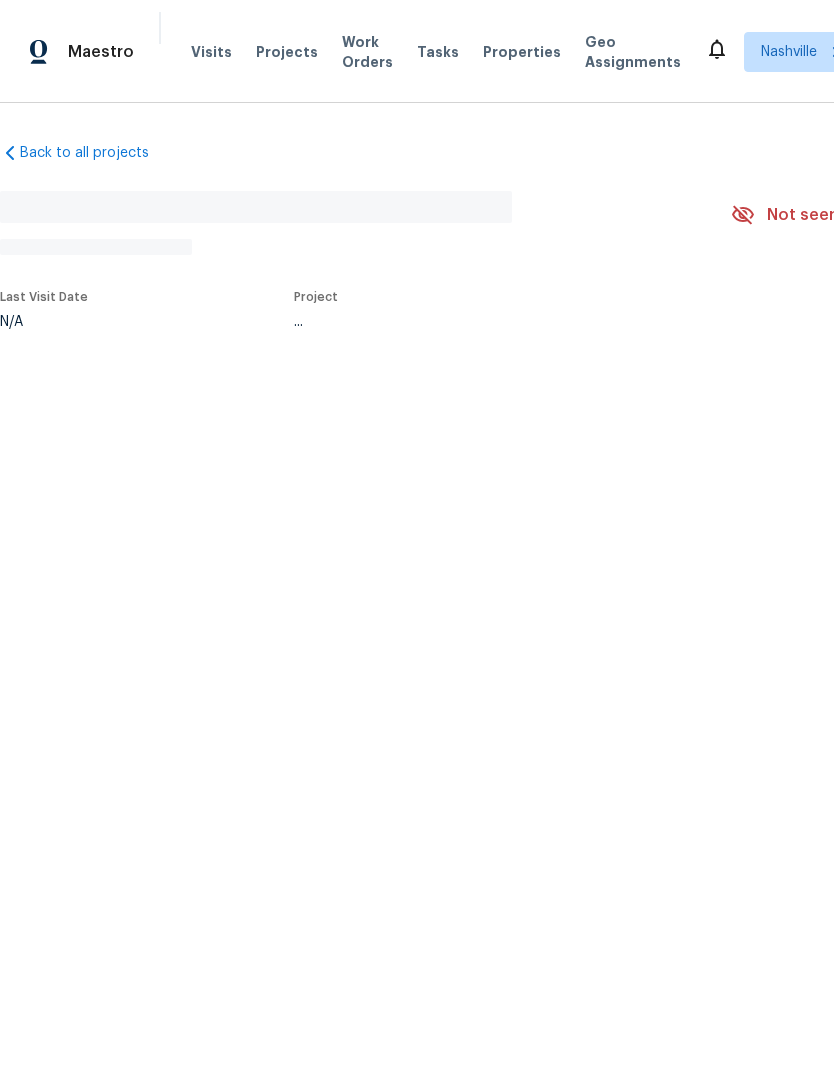 scroll, scrollTop: 0, scrollLeft: 0, axis: both 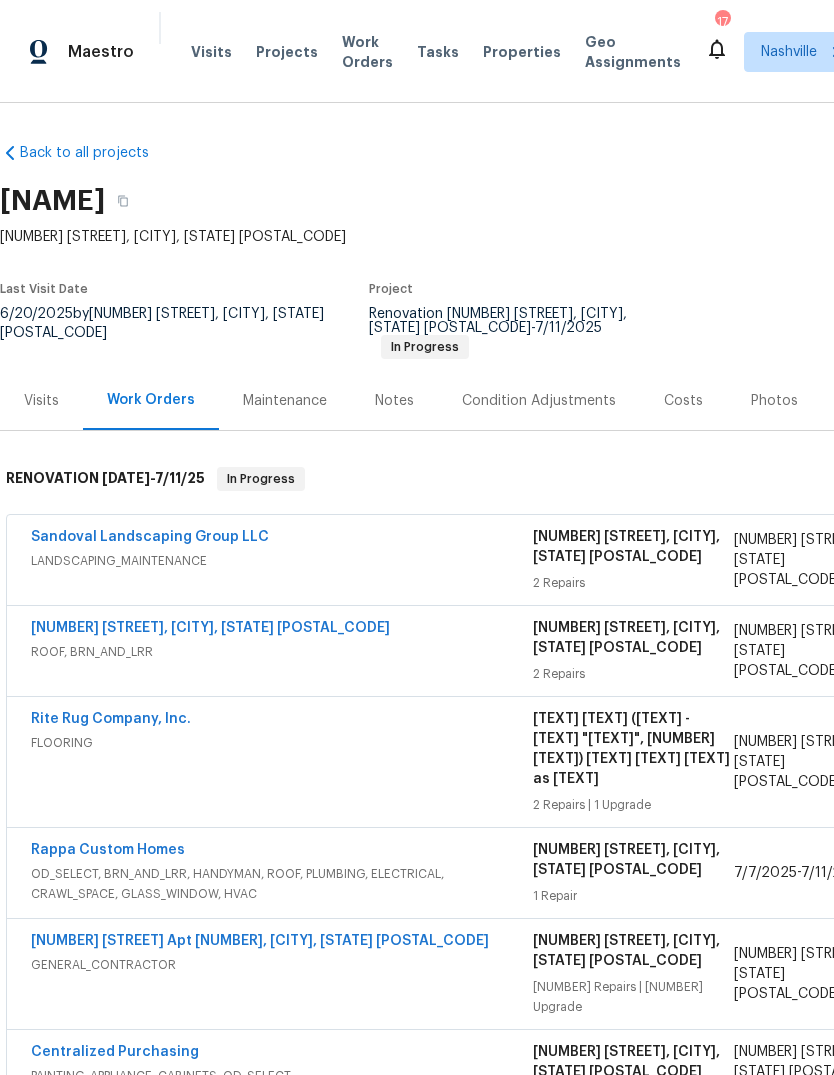 click on "Projects" at bounding box center (287, 52) 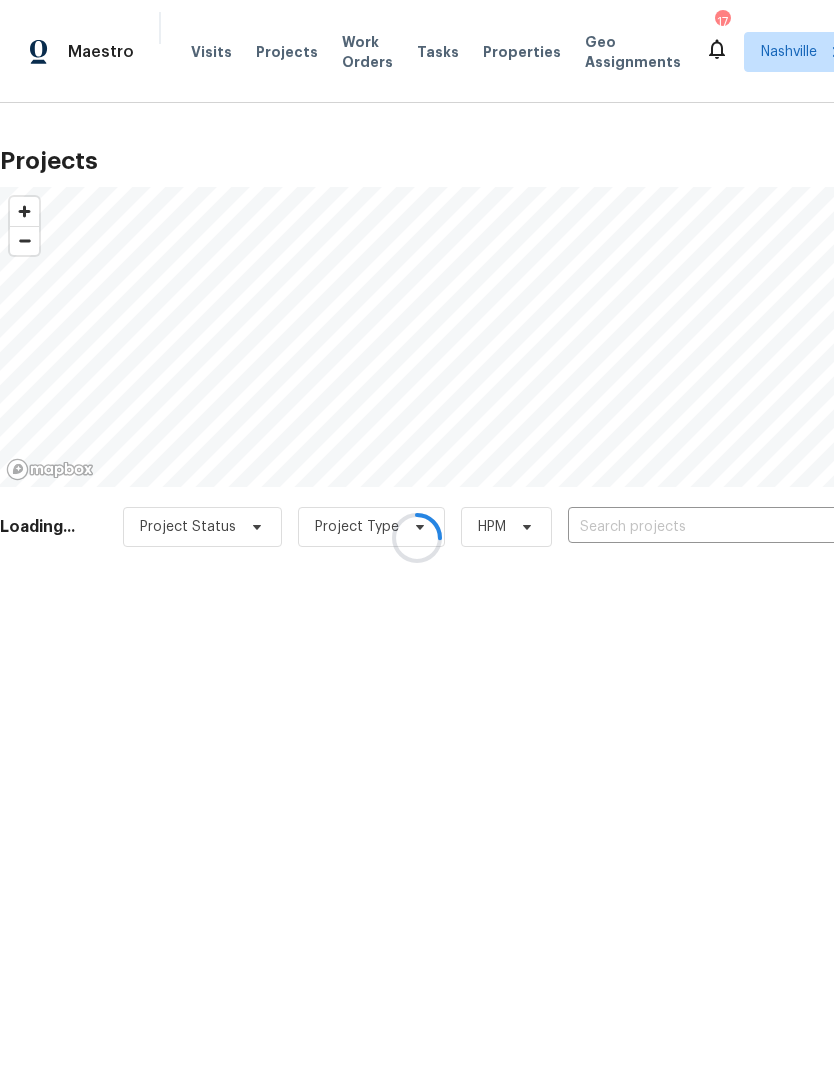 click at bounding box center [417, 537] 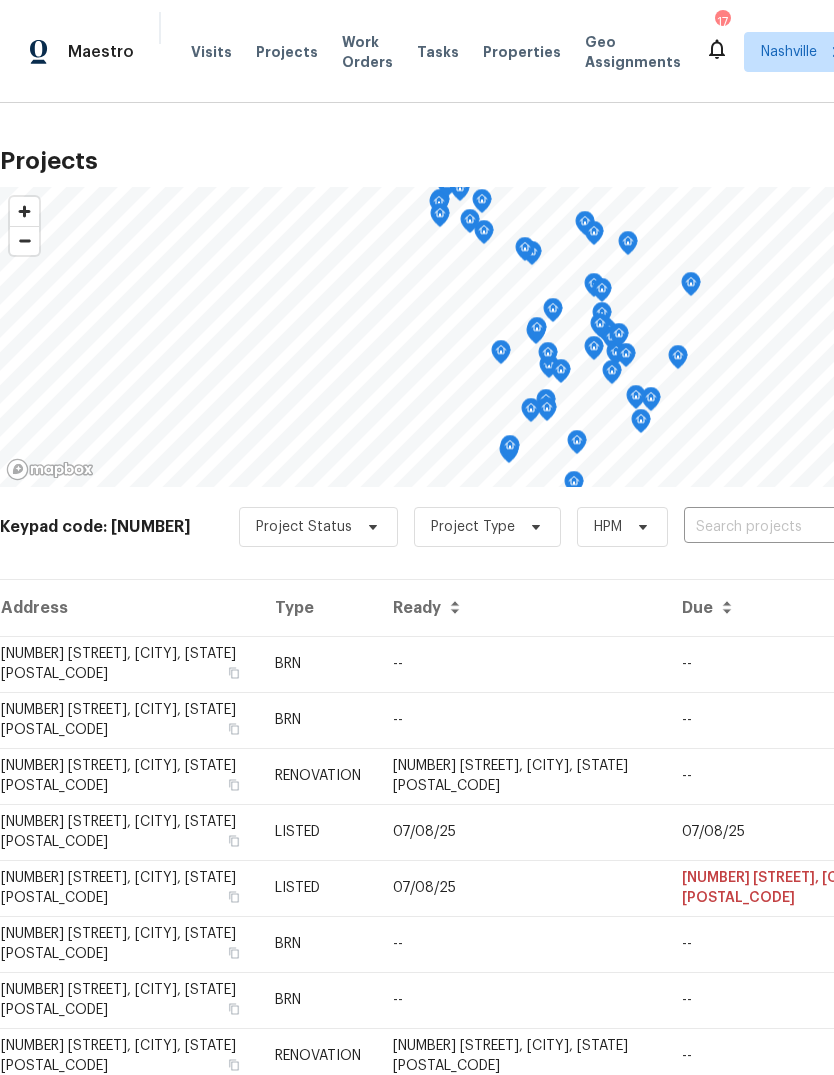 click at bounding box center [798, 527] 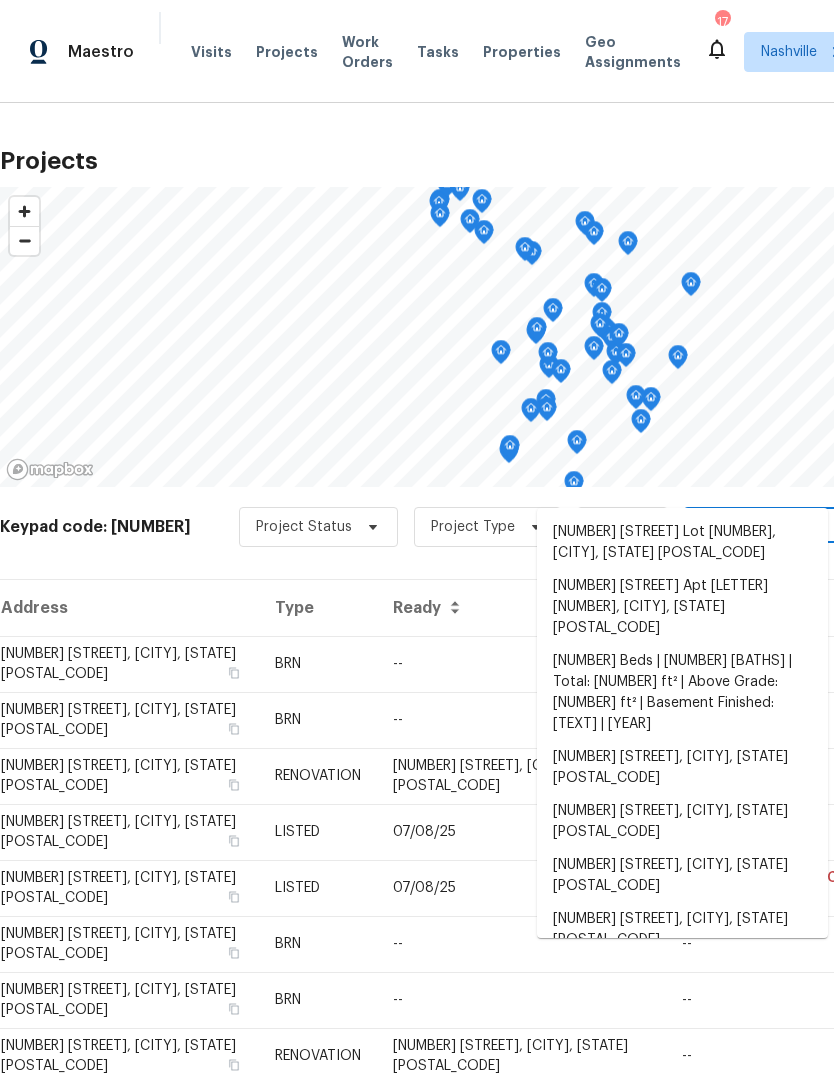 click at bounding box center (798, 527) 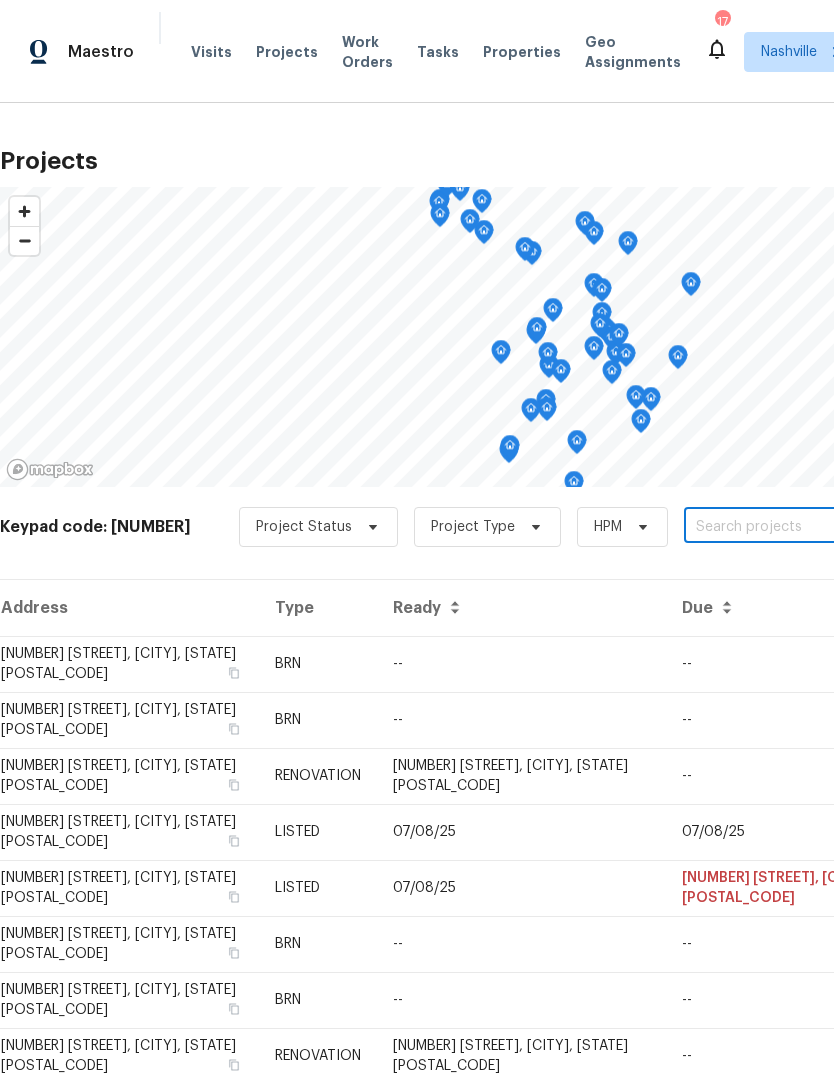 paste on "[NUMBER] [STREET] Apt [LETTER][NUMBER], [CITY], [STATE] [POSTAL_CODE]" 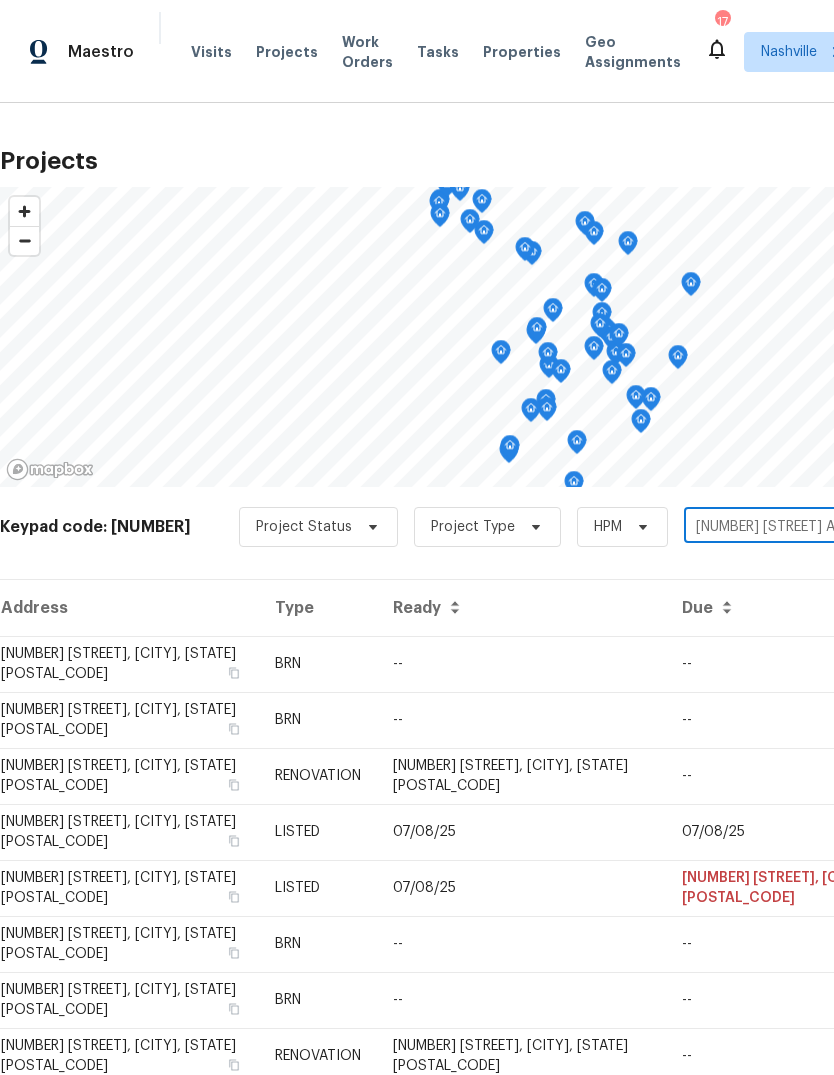 scroll, scrollTop: 0, scrollLeft: 2, axis: horizontal 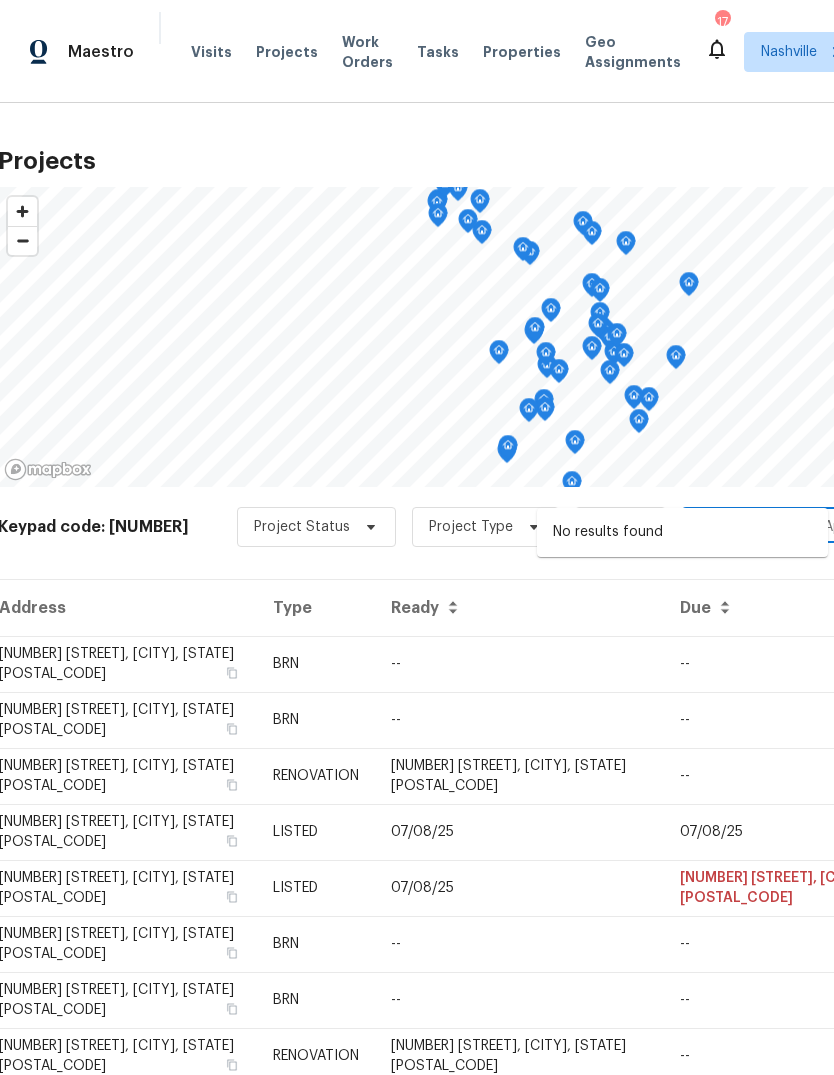 click on "[NUMBER] [STREET] Apt [LETTER][NUMBER], [CITY], [STATE] [POSTAL_CODE]" at bounding box center [796, 527] 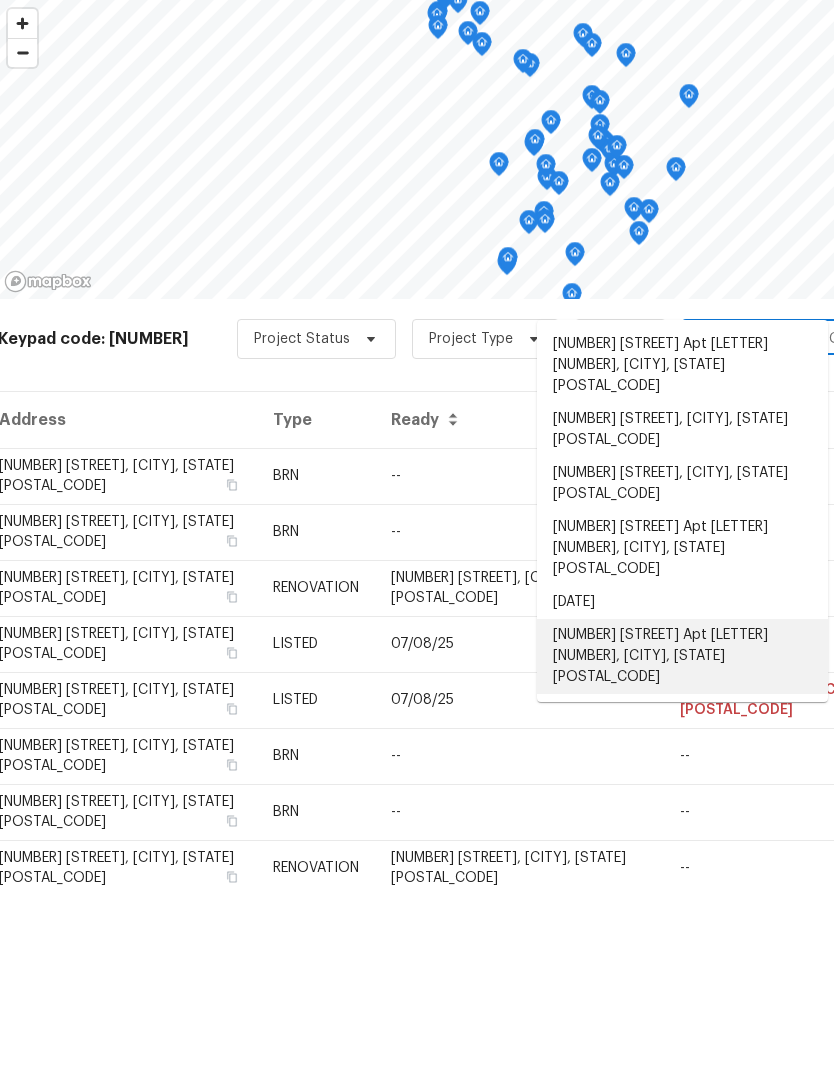 click on "[NUMBER] [STREET] Apt [LETTER][NUMBER], [CITY], [STATE] [POSTAL_CODE]" at bounding box center [682, 844] 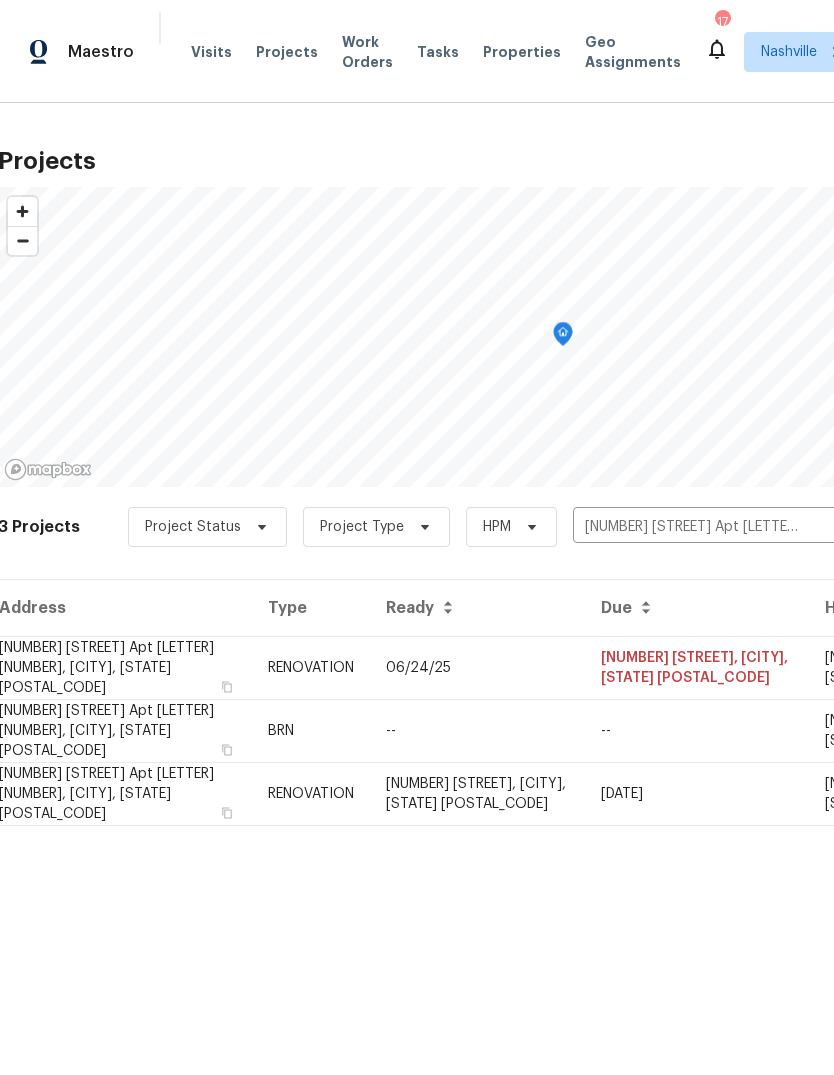 click on "[NUMBER] [STREET] Apt [LETTER][NUMBER], [CITY], [STATE] [POSTAL_CODE]" at bounding box center [125, 667] 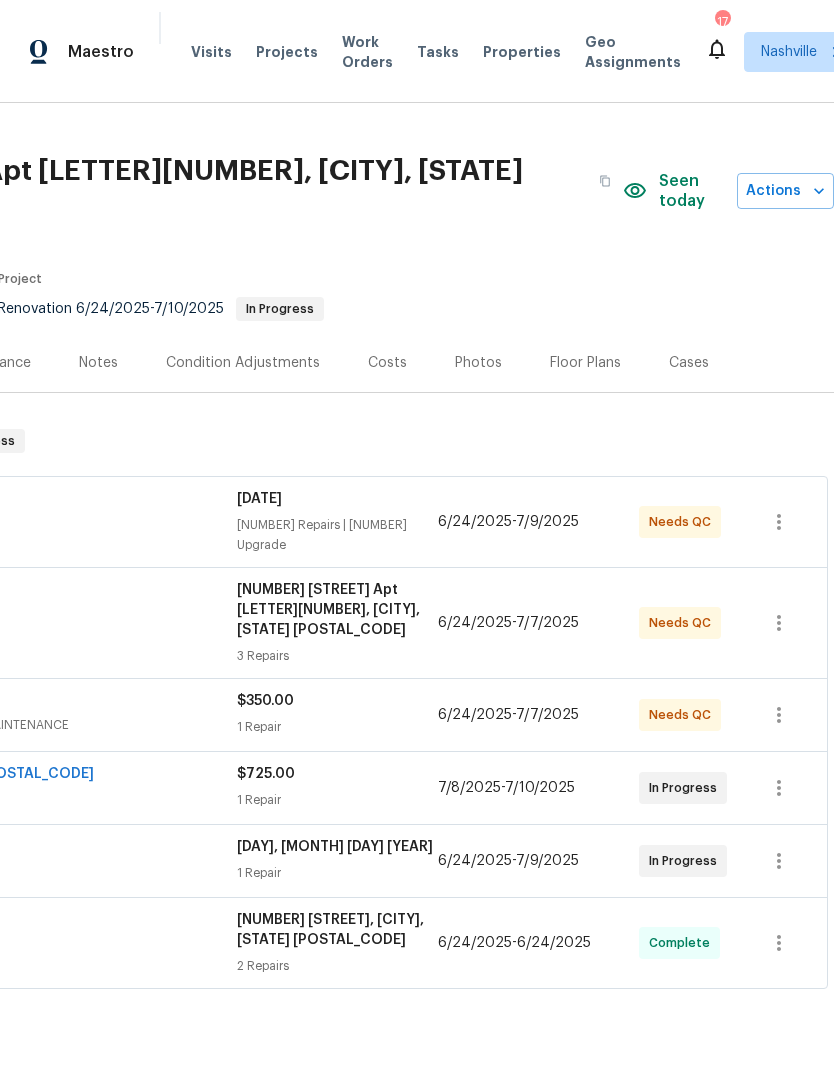 scroll, scrollTop: 32, scrollLeft: 296, axis: both 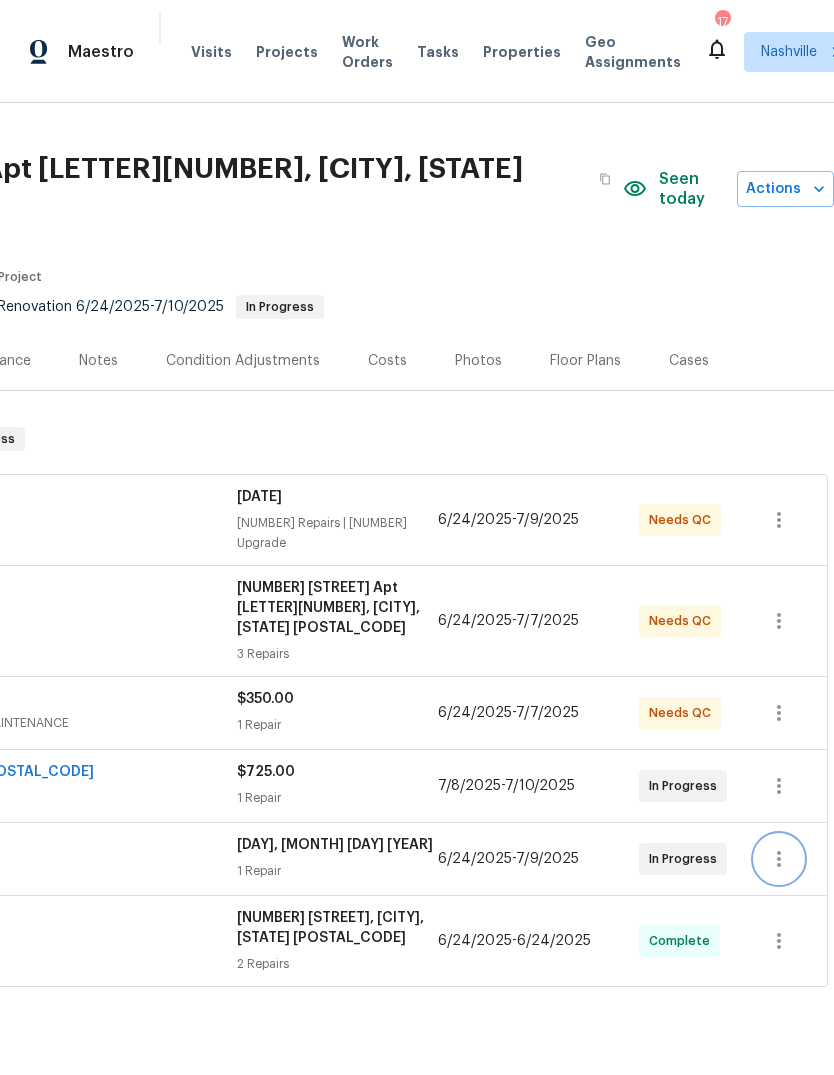 click at bounding box center (779, 520) 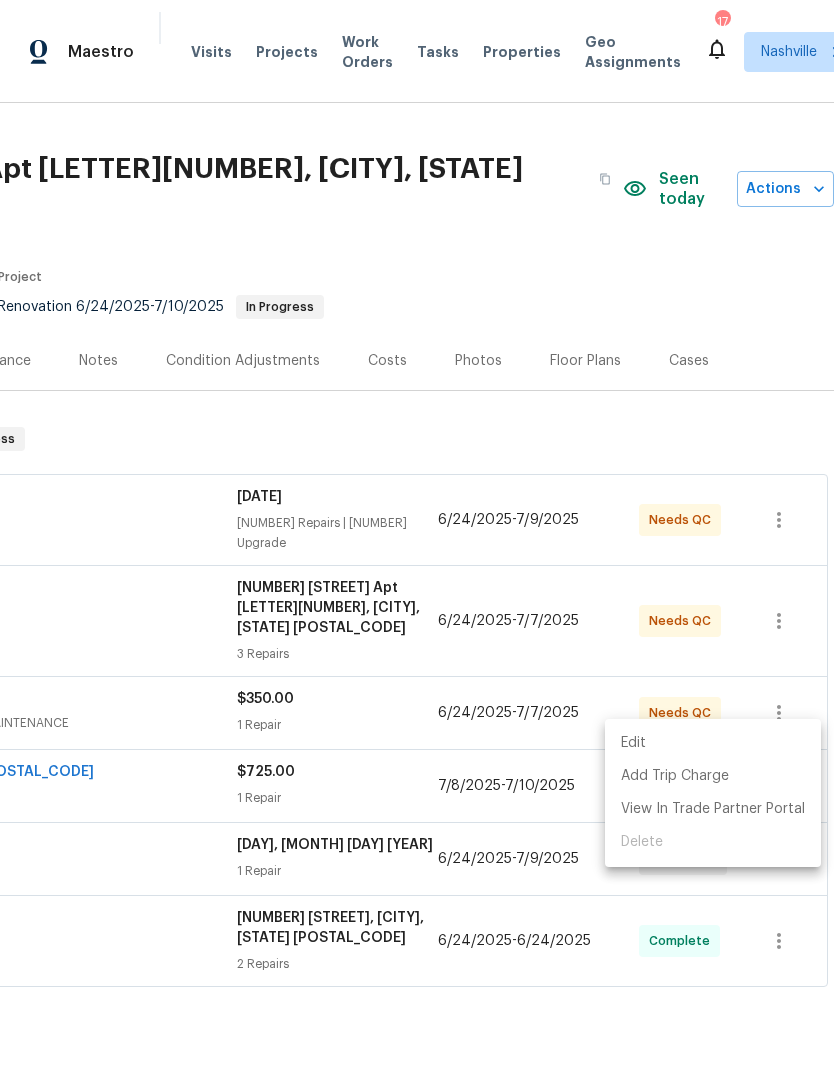 click on "Edit" at bounding box center [713, 743] 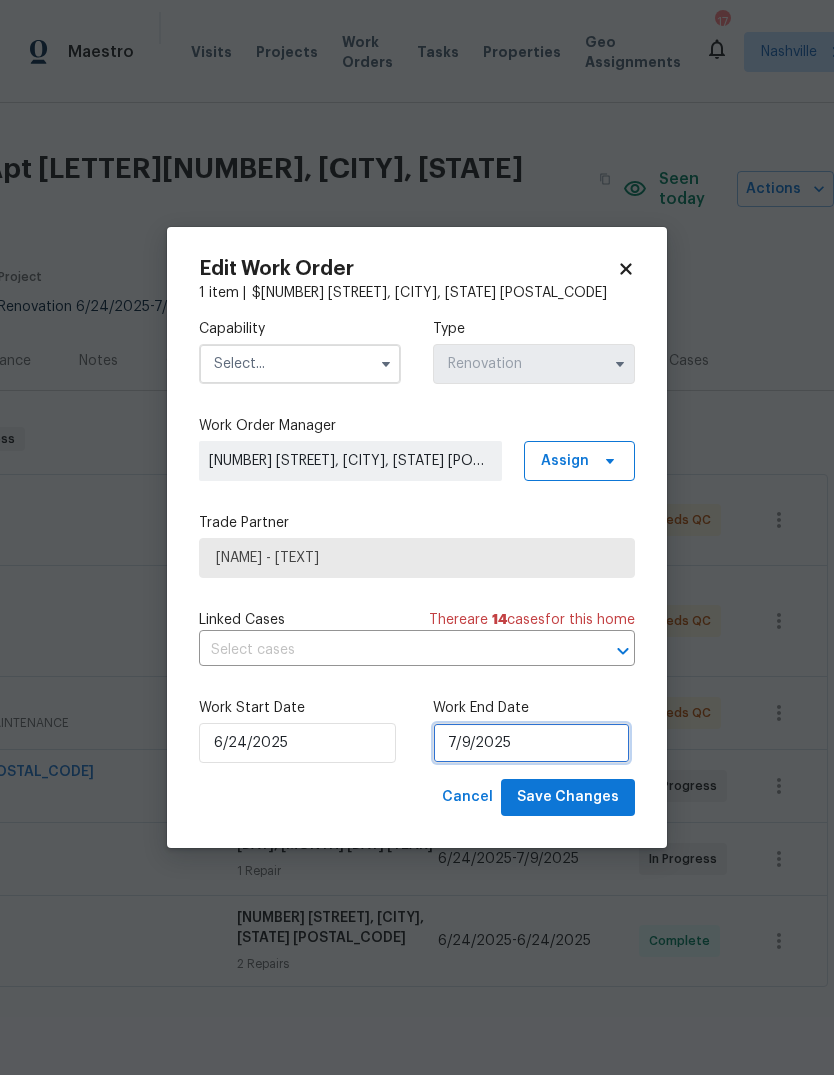 click on "7/9/2025" at bounding box center [300, 364] 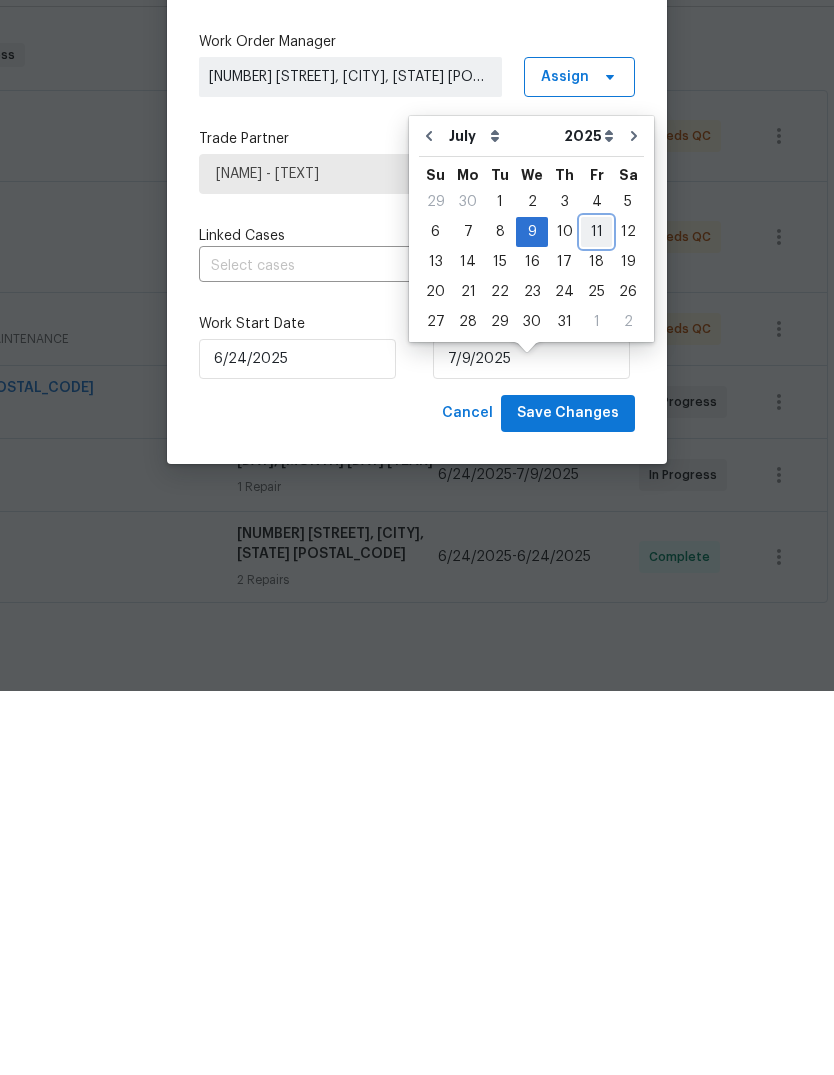 click on "11" at bounding box center (596, 616) 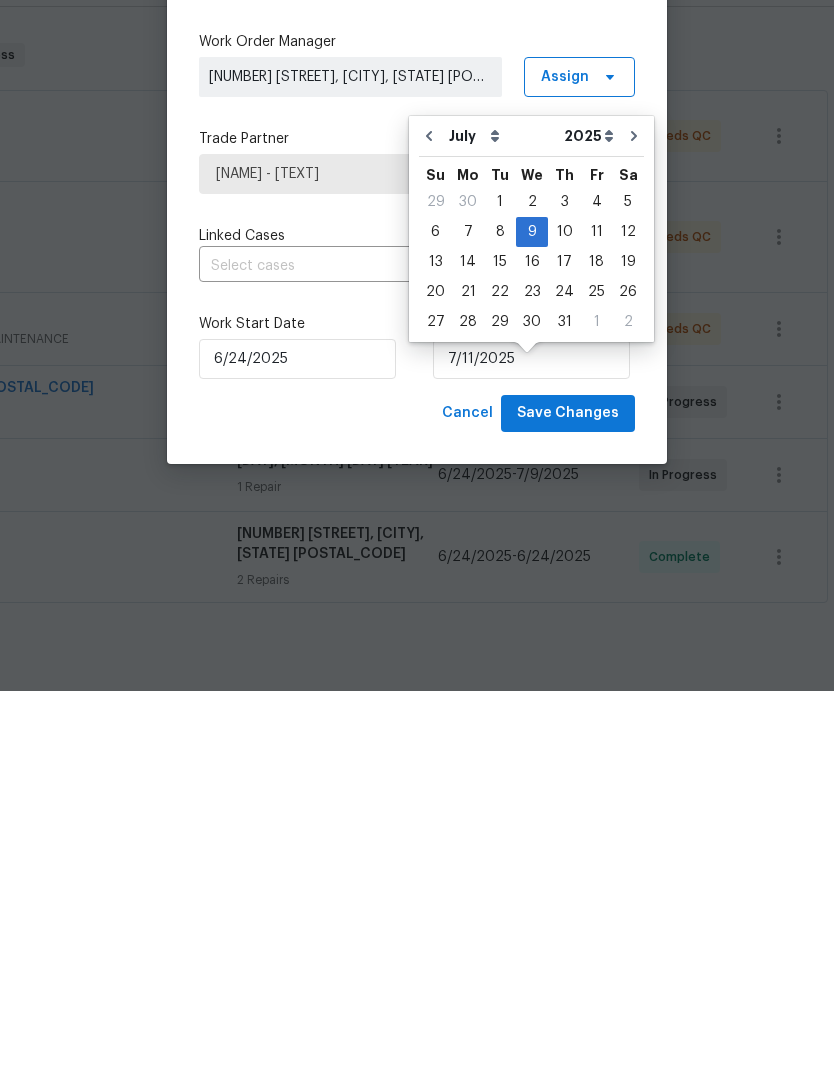 scroll, scrollTop: 75, scrollLeft: 0, axis: vertical 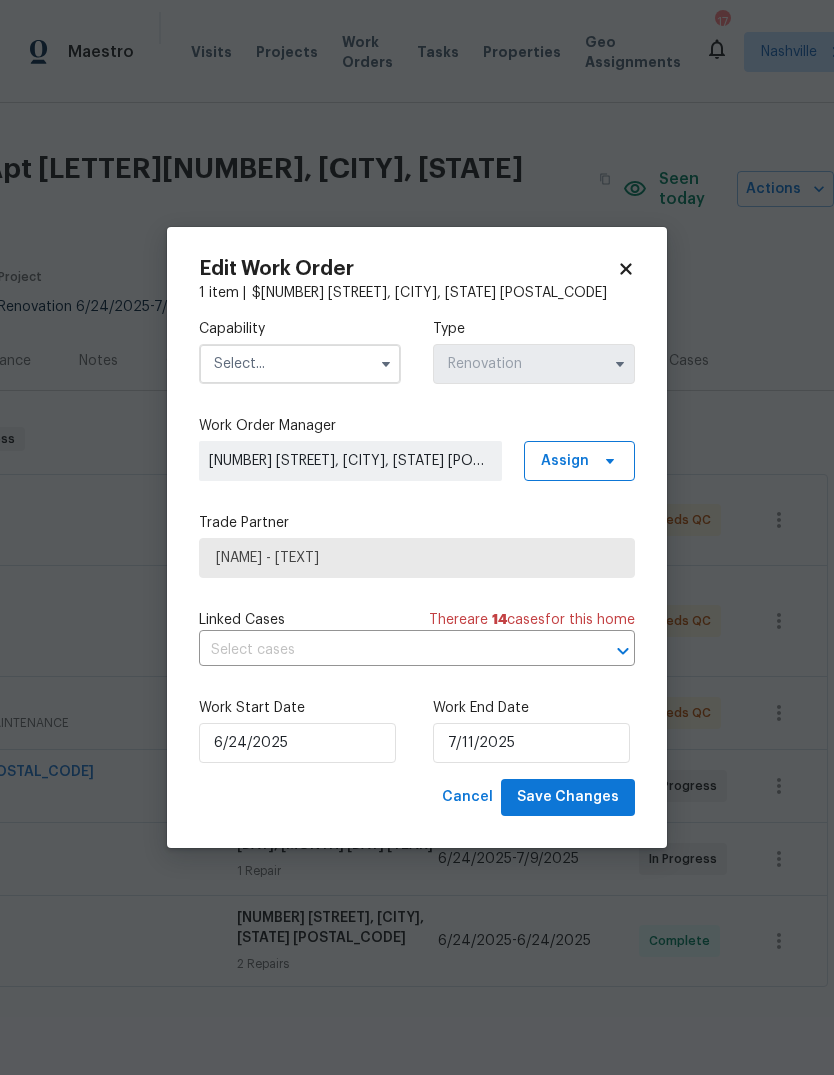 click at bounding box center [300, 364] 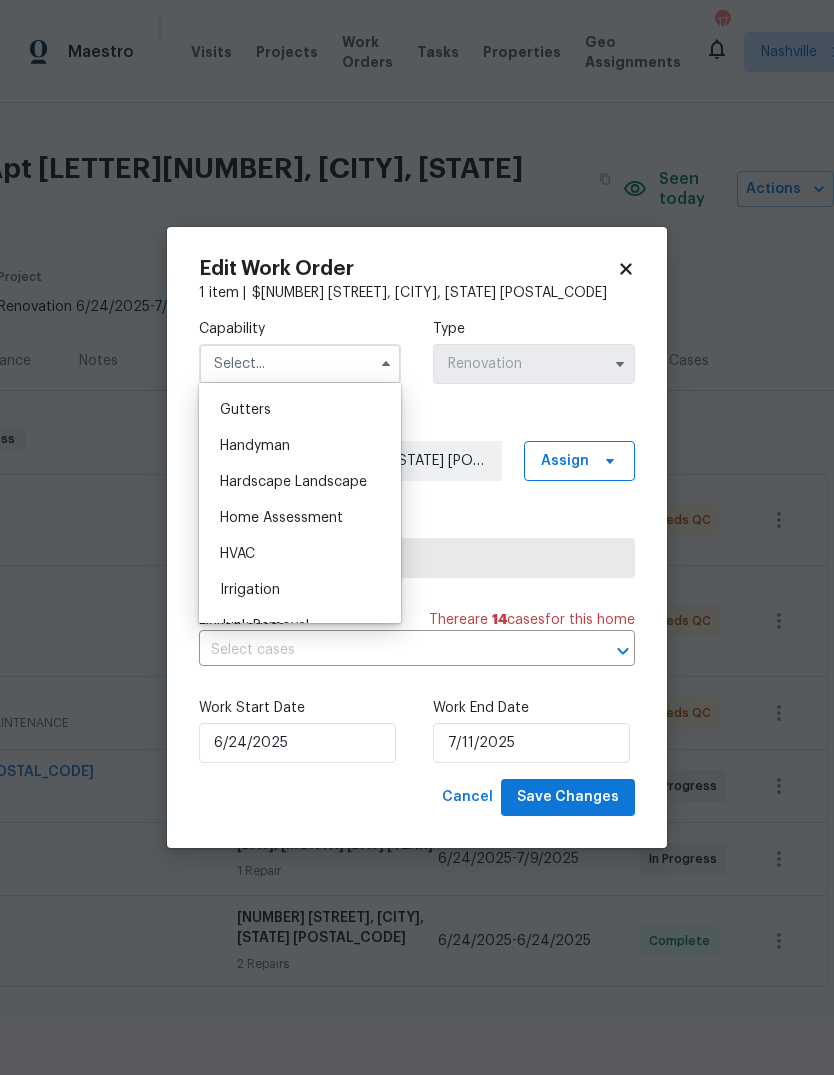scroll, scrollTop: 1066, scrollLeft: 0, axis: vertical 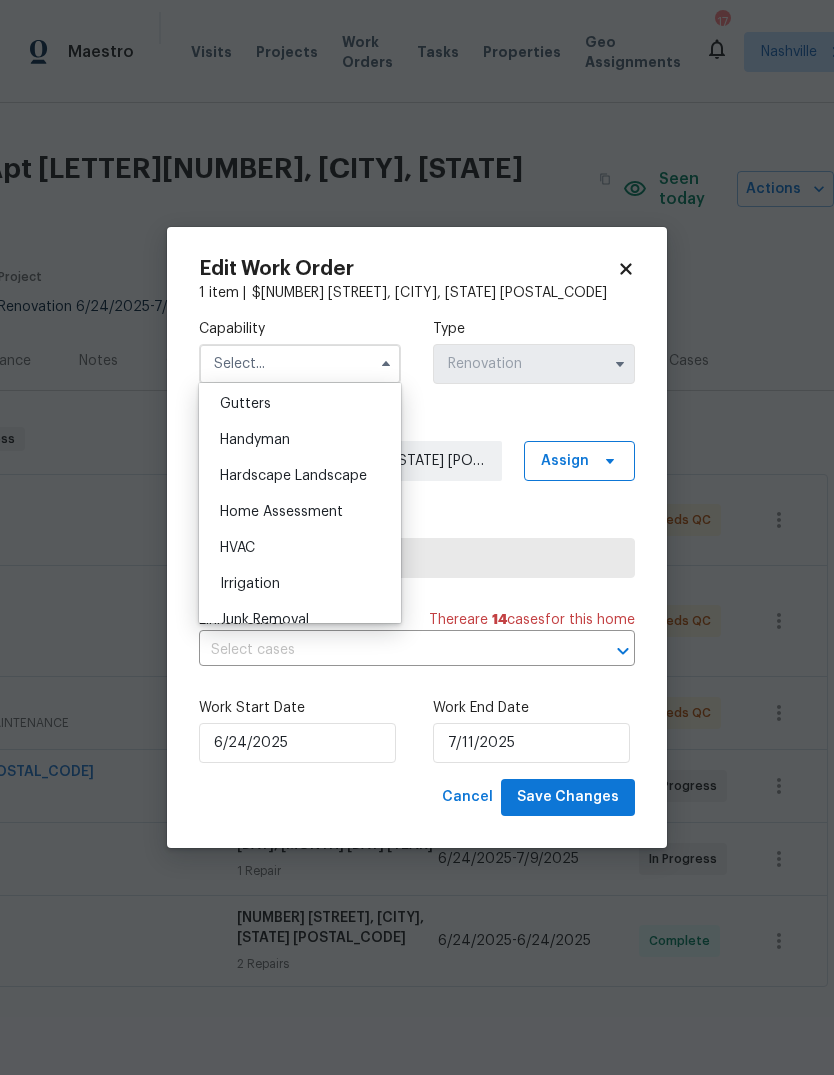 click on "HVAC" at bounding box center [300, 548] 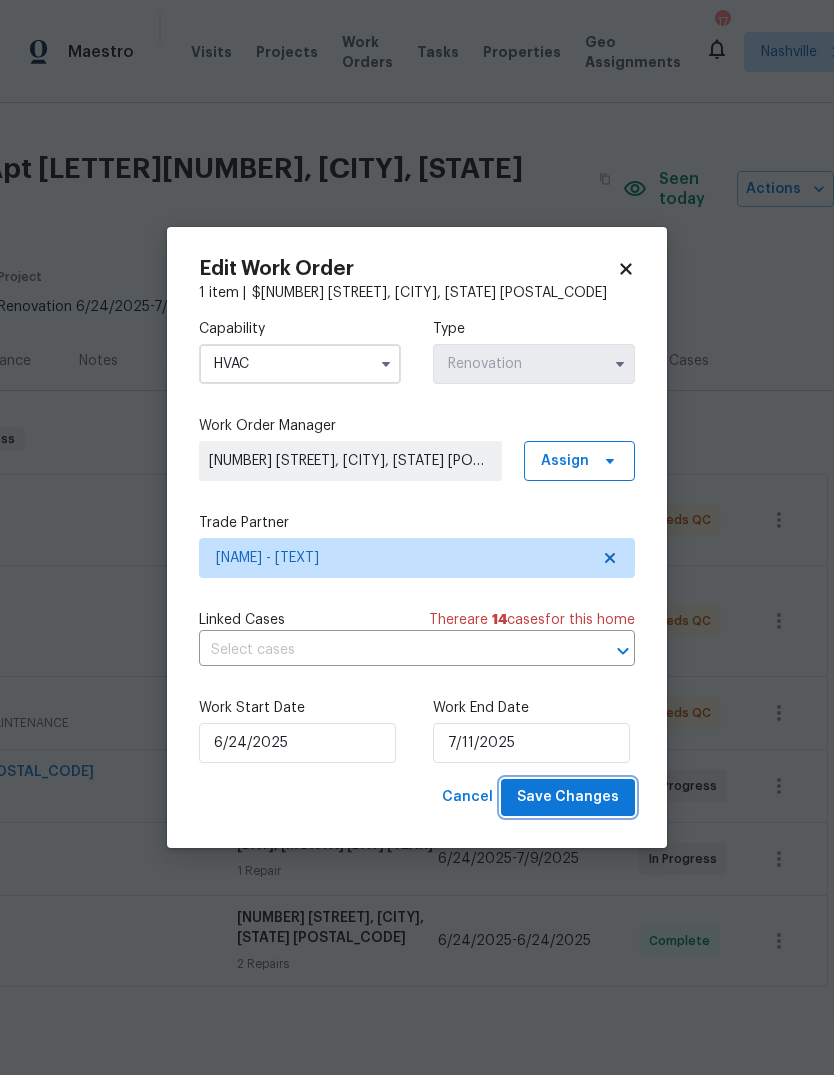 click on "Save Changes" at bounding box center [568, 797] 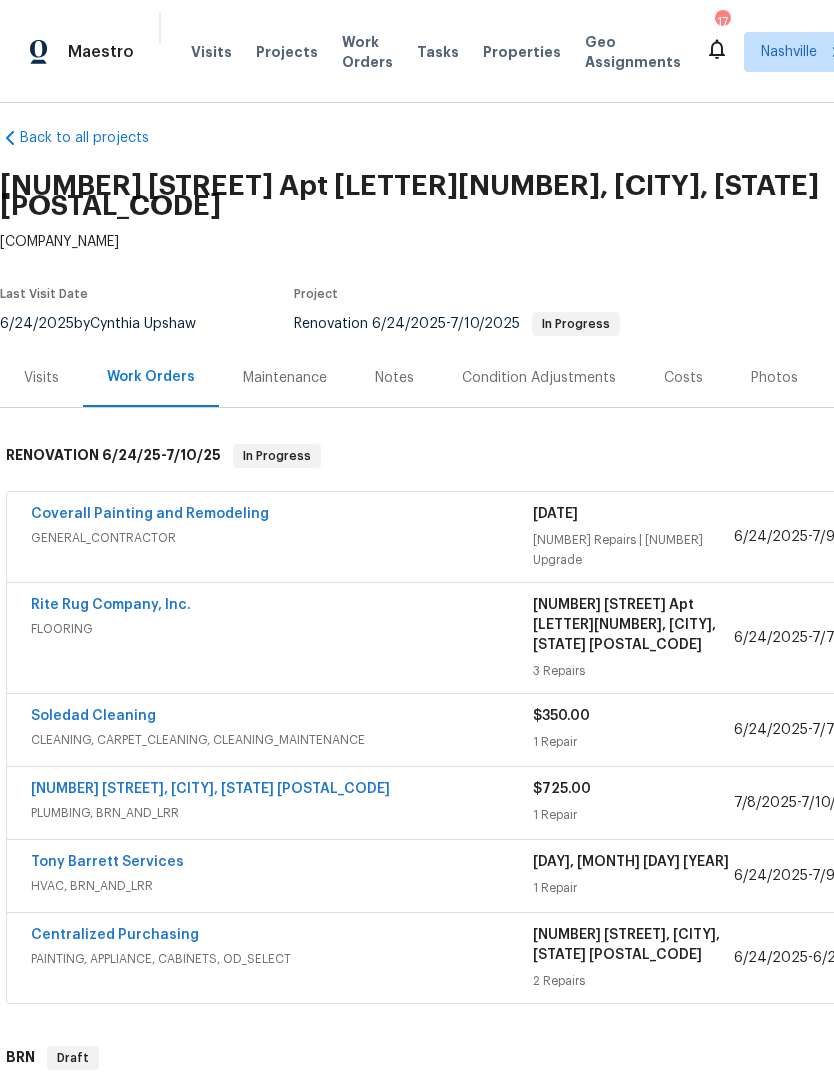 scroll, scrollTop: 15, scrollLeft: 0, axis: vertical 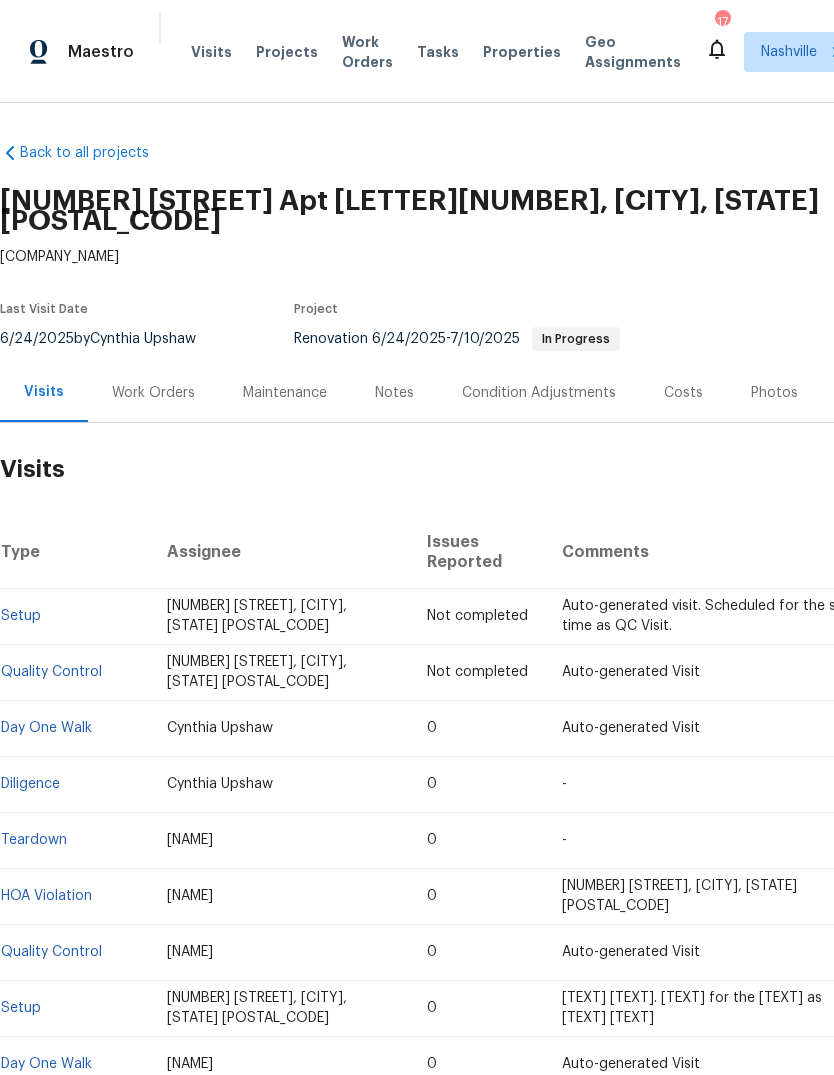 click on "Visits" at bounding box center [211, 52] 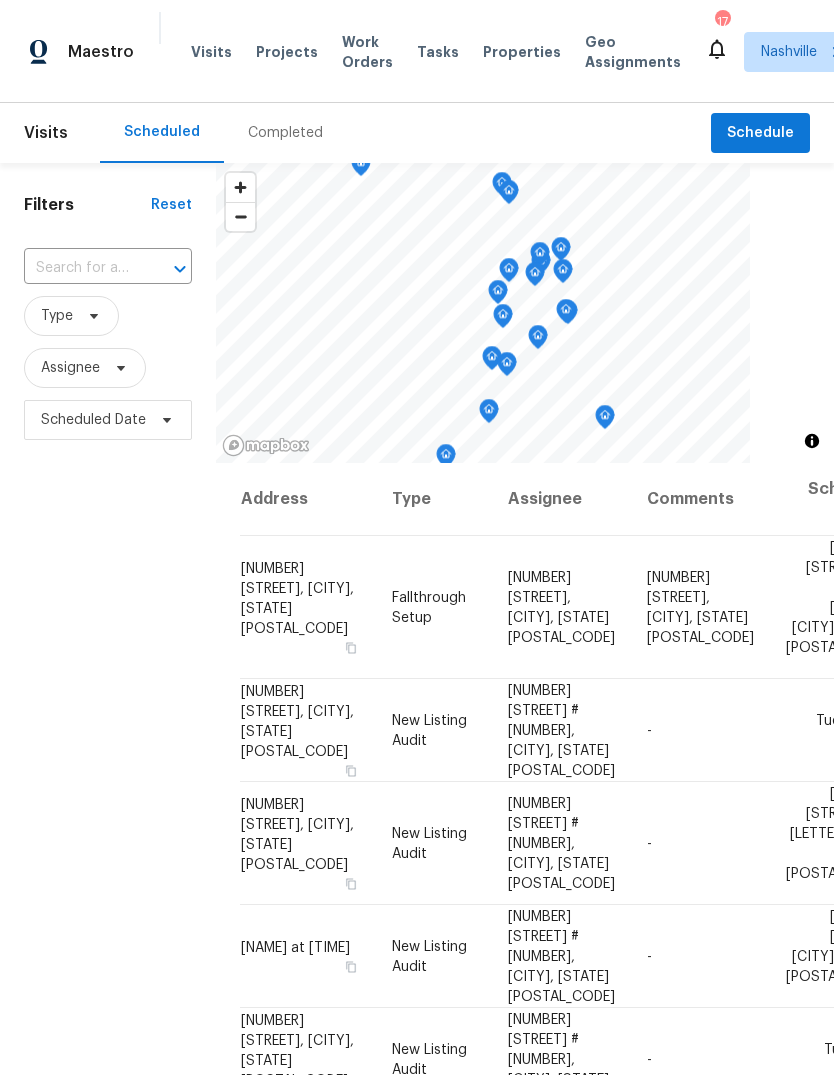 click at bounding box center [80, 268] 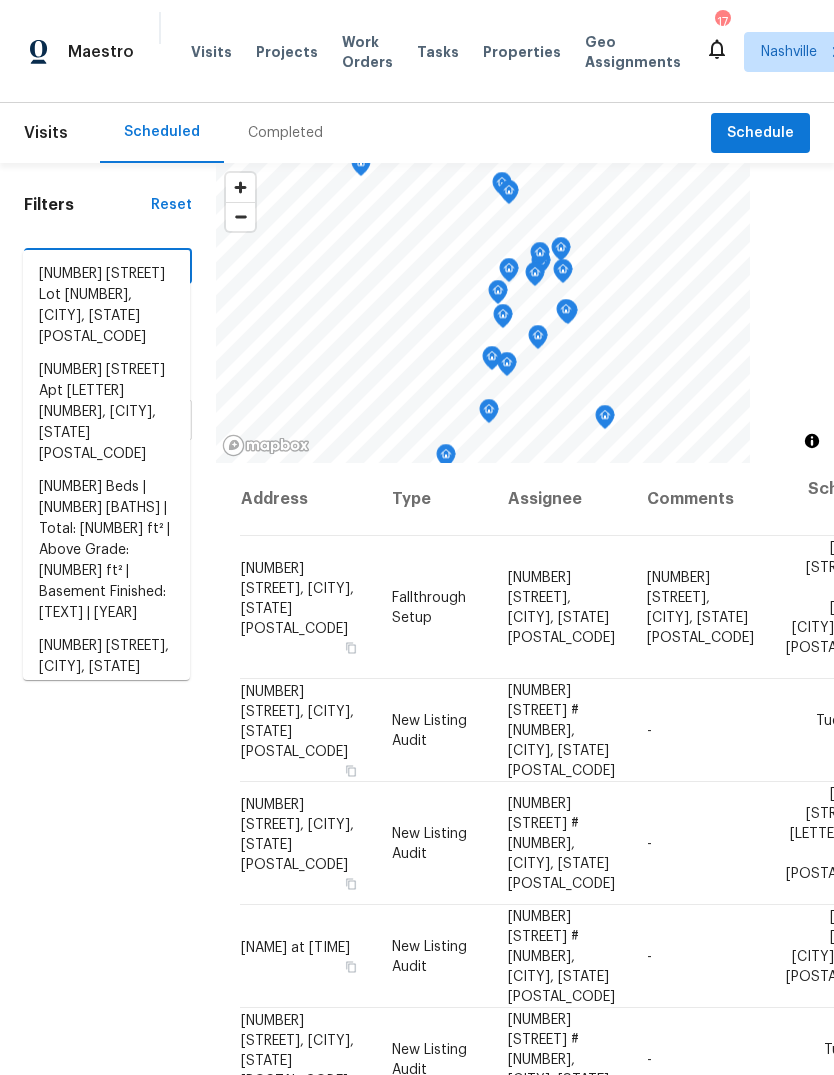 click at bounding box center [80, 268] 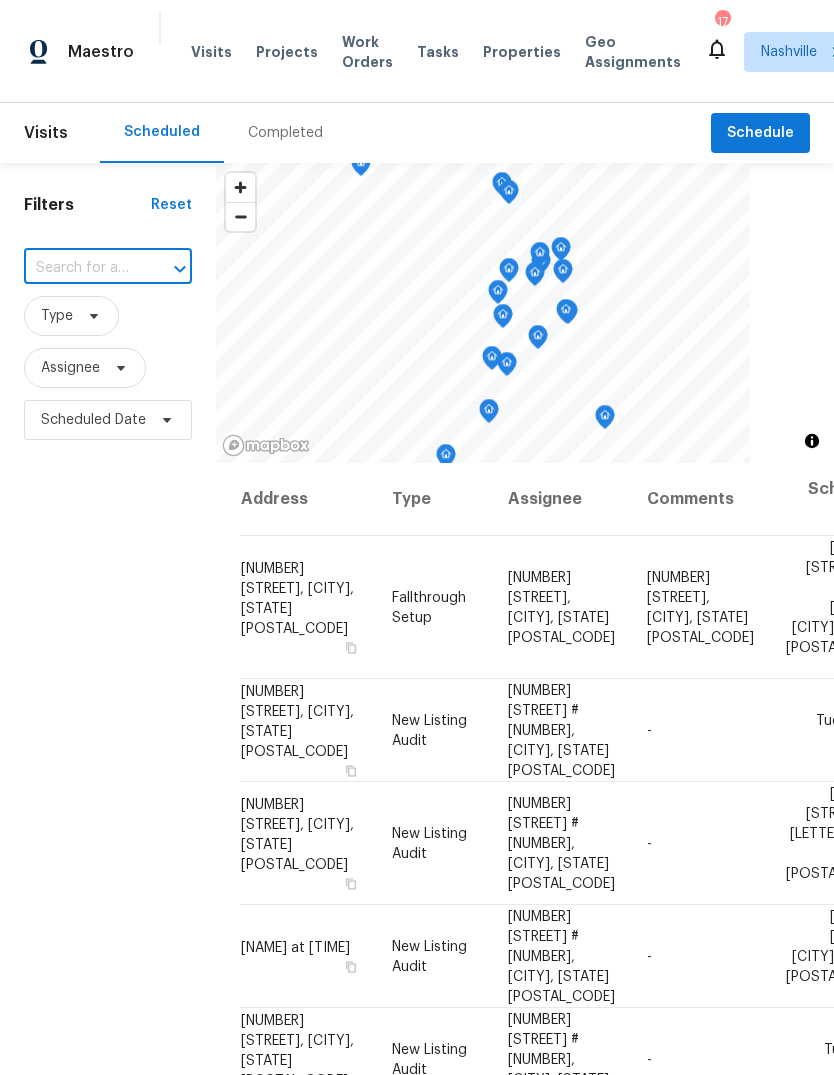 paste on "[NUMBER] [STREET], [CITY], [STATE] [POSTAL_CODE]" 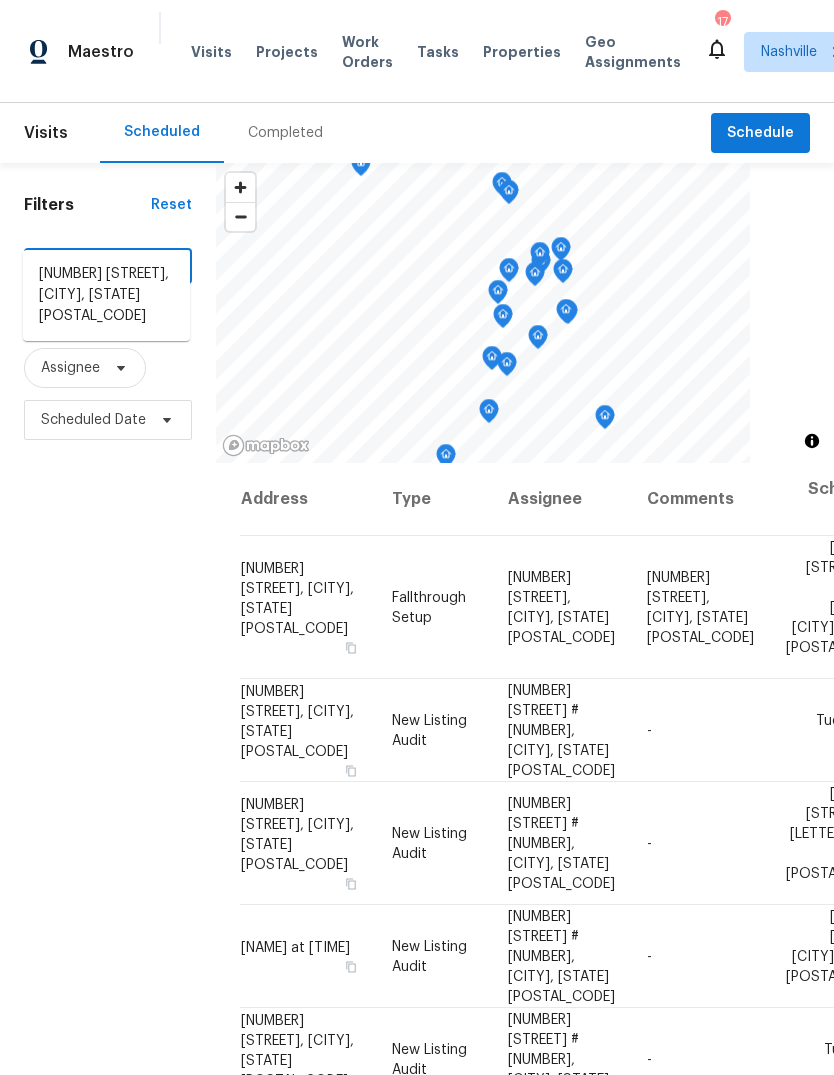 click on "[NUMBER] [STREET], [CITY], [STATE] [POSTAL_CODE]" at bounding box center (106, 295) 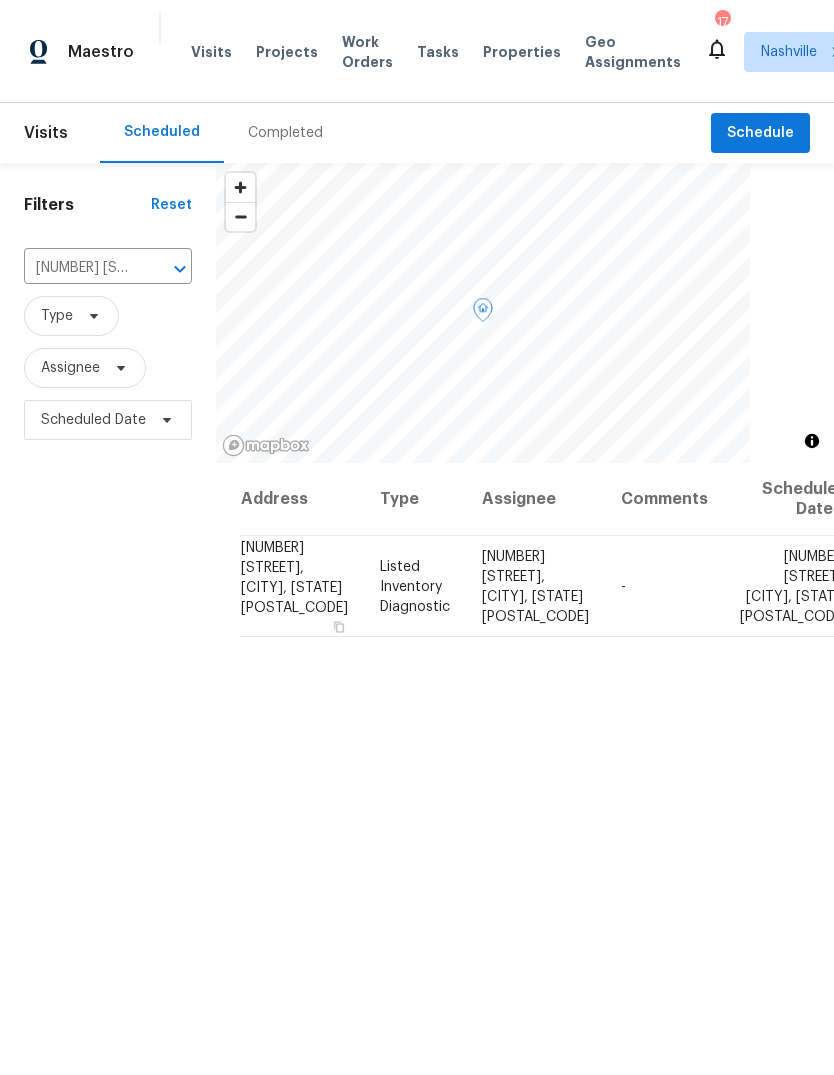 click at bounding box center [0, 0] 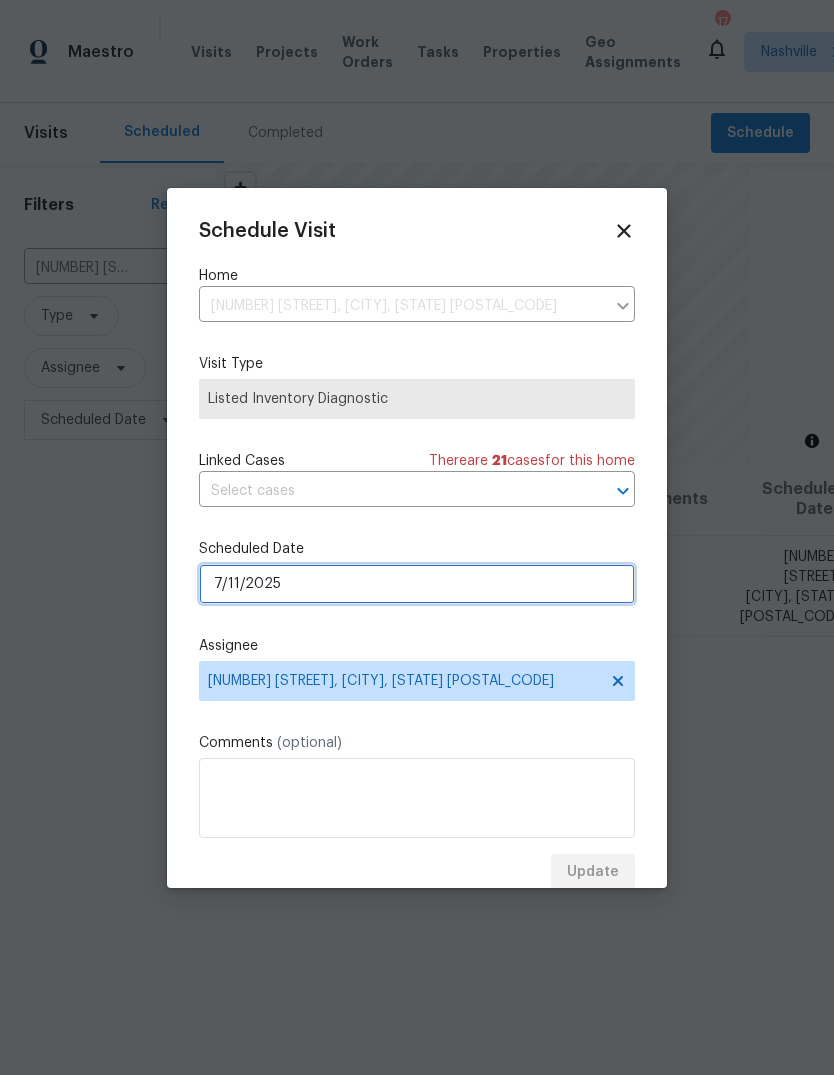 click on "7/11/2025" at bounding box center (417, 584) 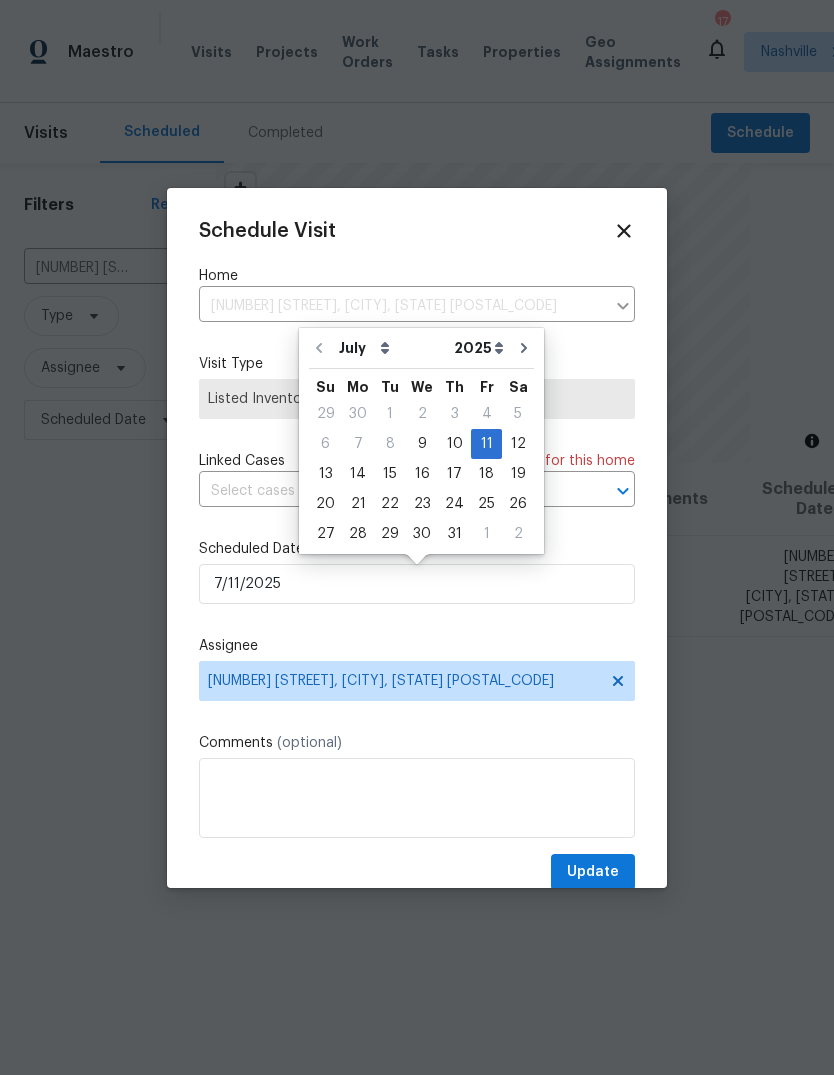 click on "10" at bounding box center [454, 444] 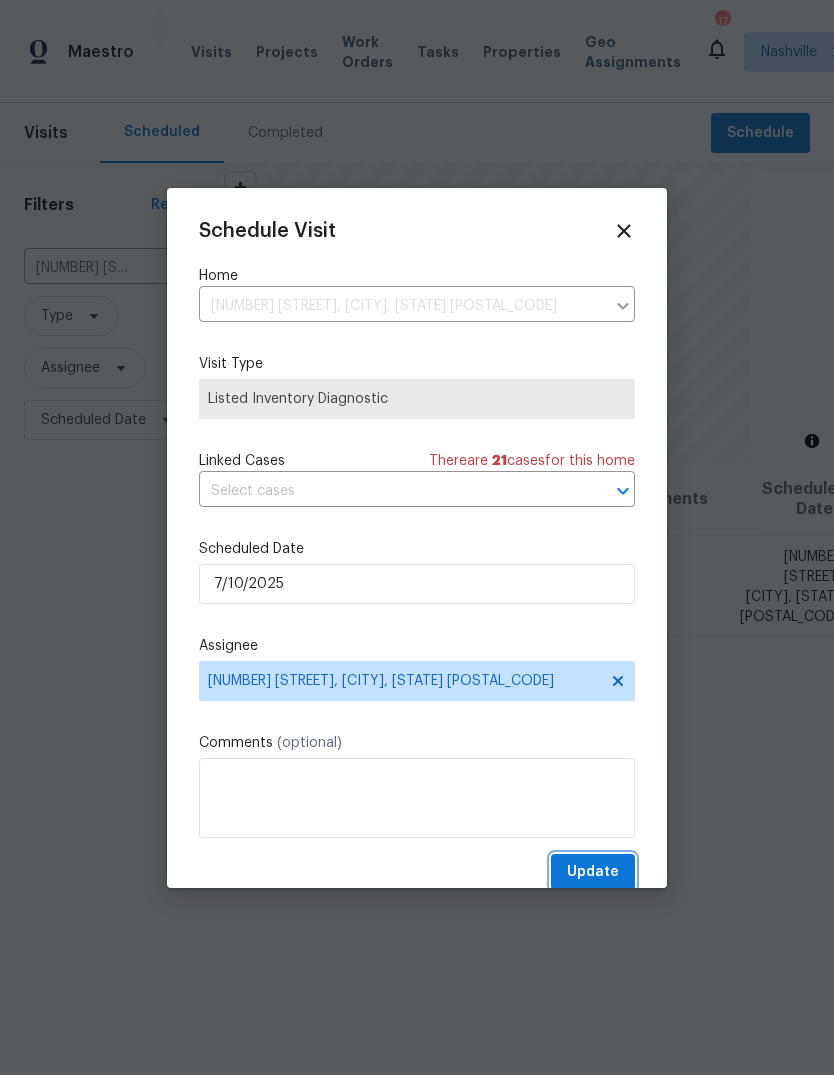 click on "Update" at bounding box center [593, 872] 